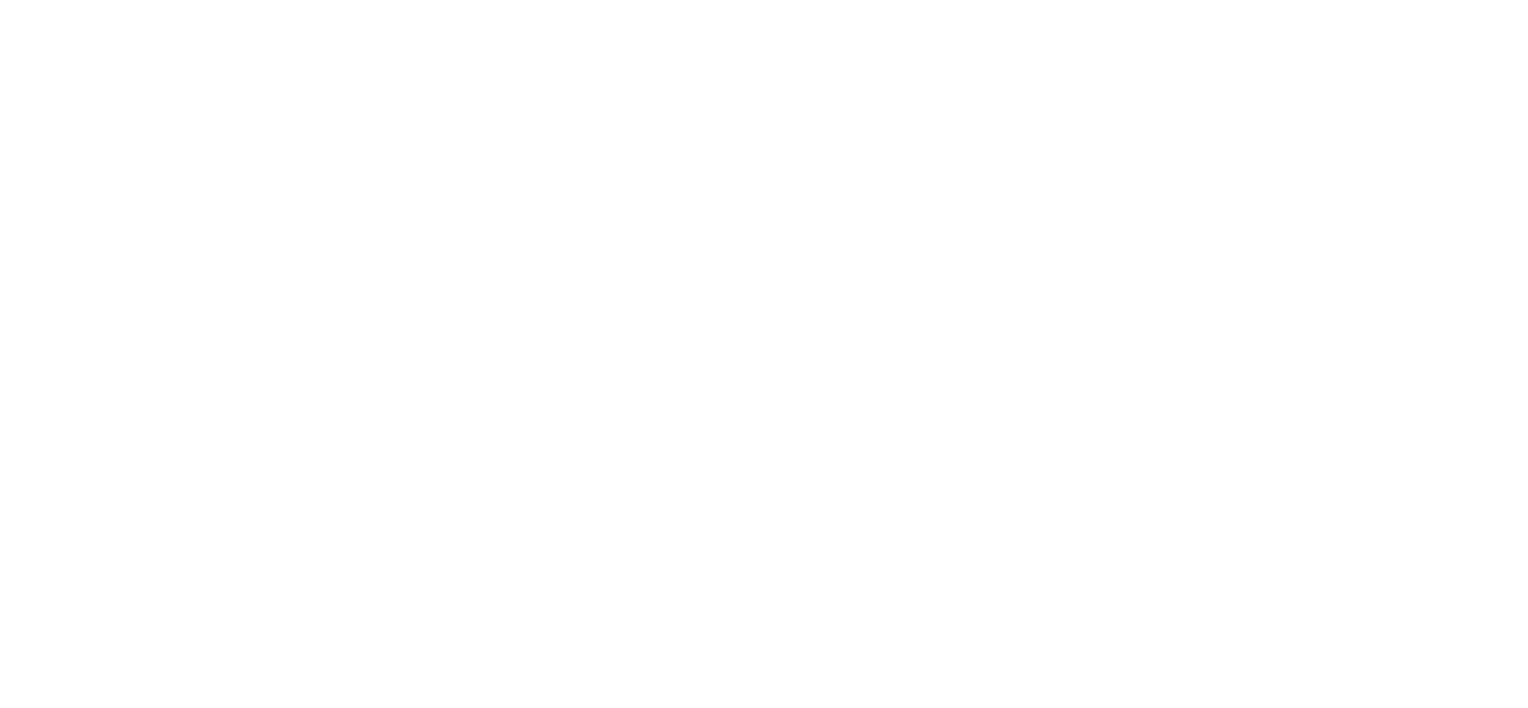scroll, scrollTop: 0, scrollLeft: 0, axis: both 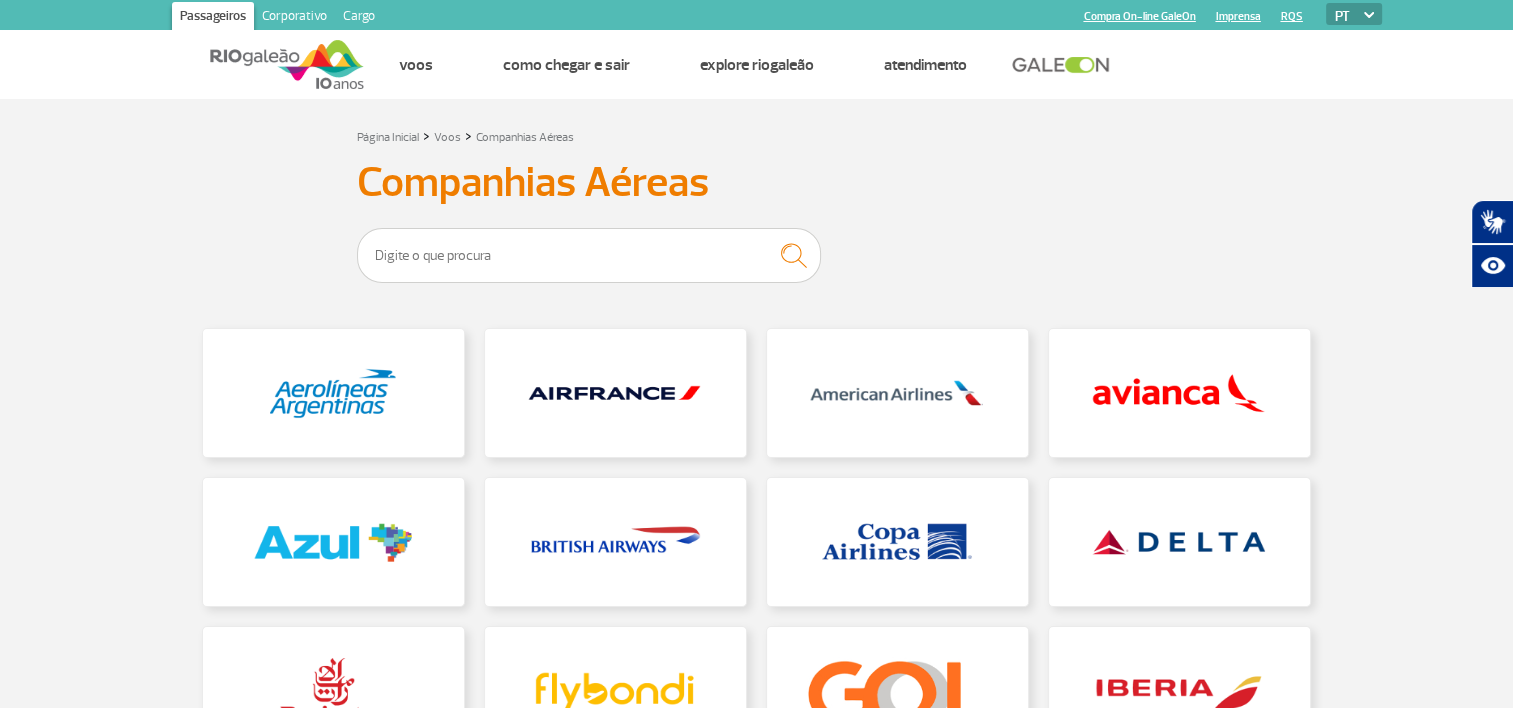 click on "Página Inicial > Voos > Companhias Aéreas Companhias Aéreas" at bounding box center (756, 713) 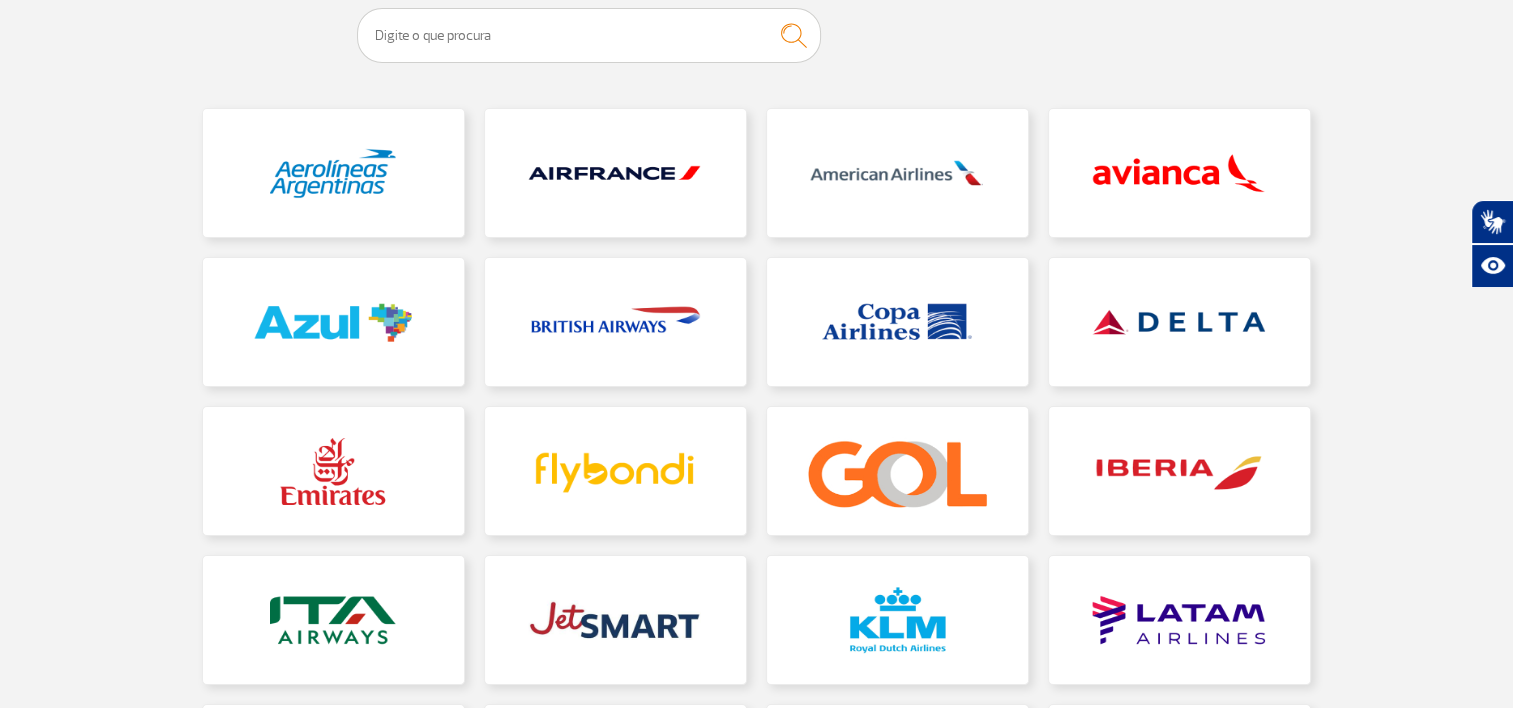 scroll, scrollTop: 240, scrollLeft: 0, axis: vertical 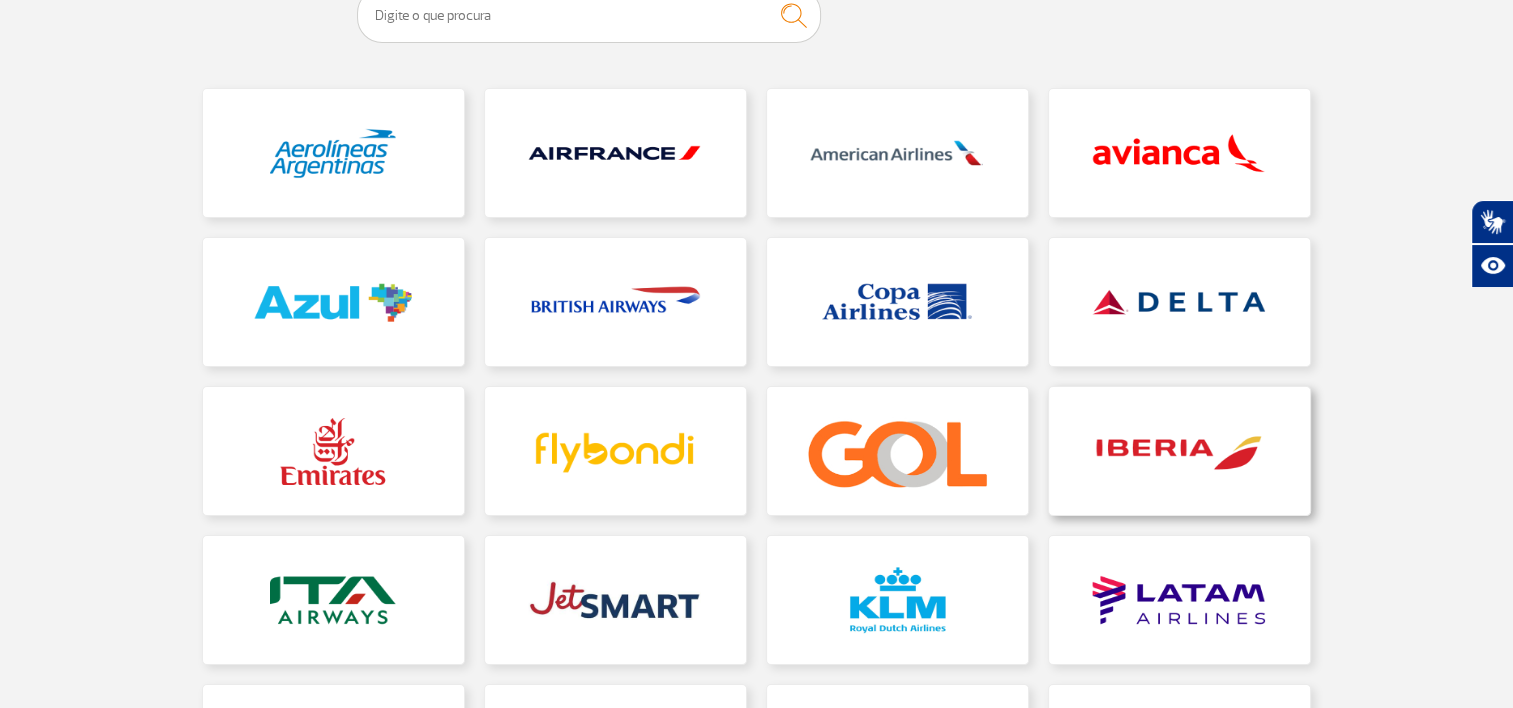 click at bounding box center [1179, 451] 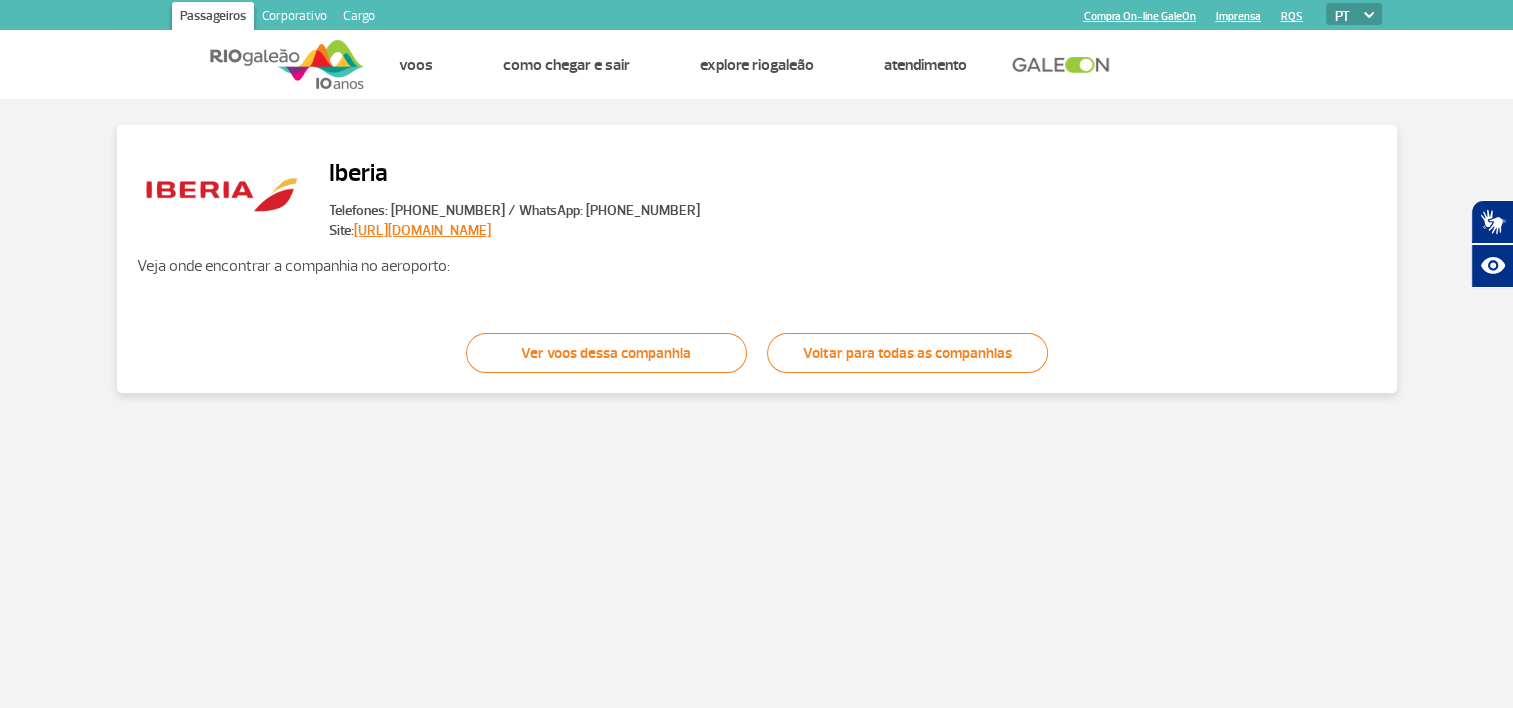 scroll, scrollTop: 0, scrollLeft: 0, axis: both 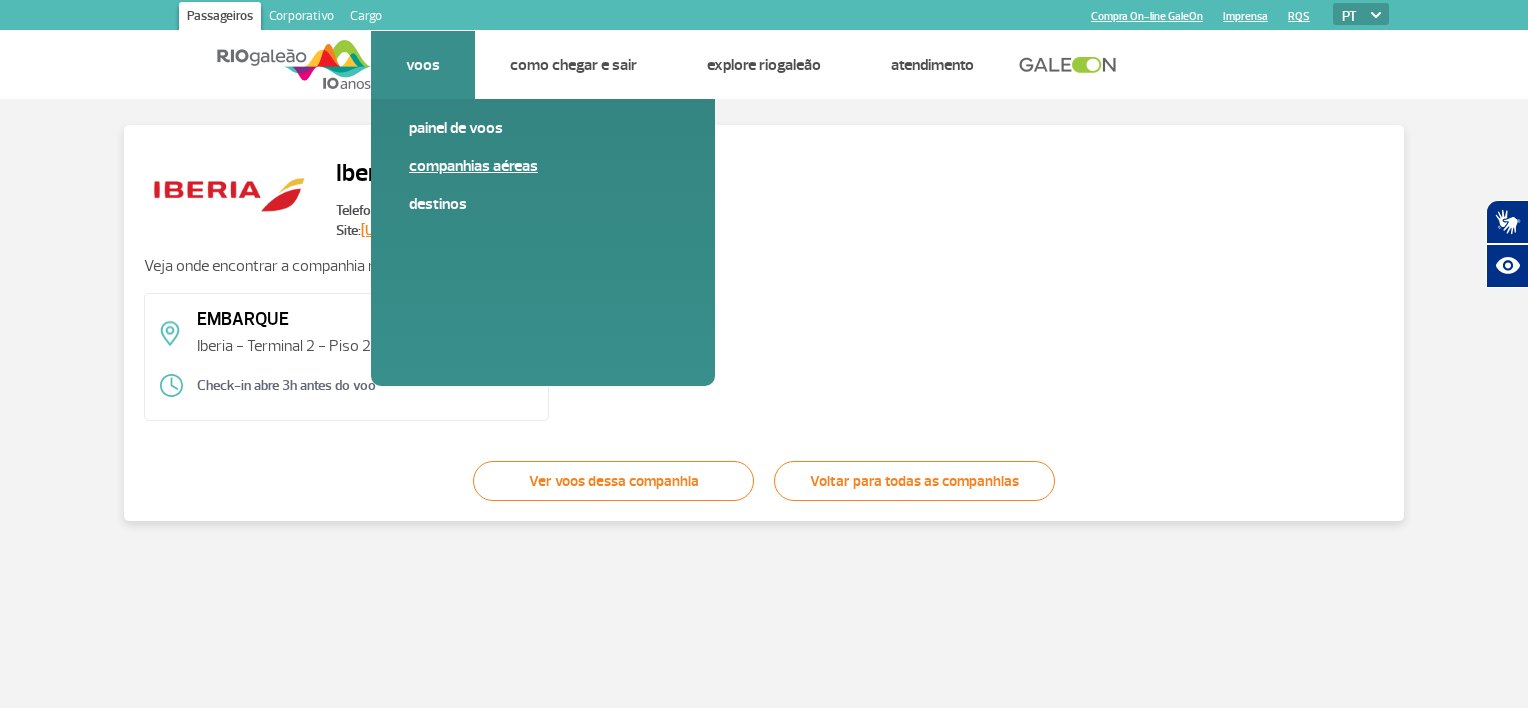 click on "Companhias Aéreas" at bounding box center (543, 166) 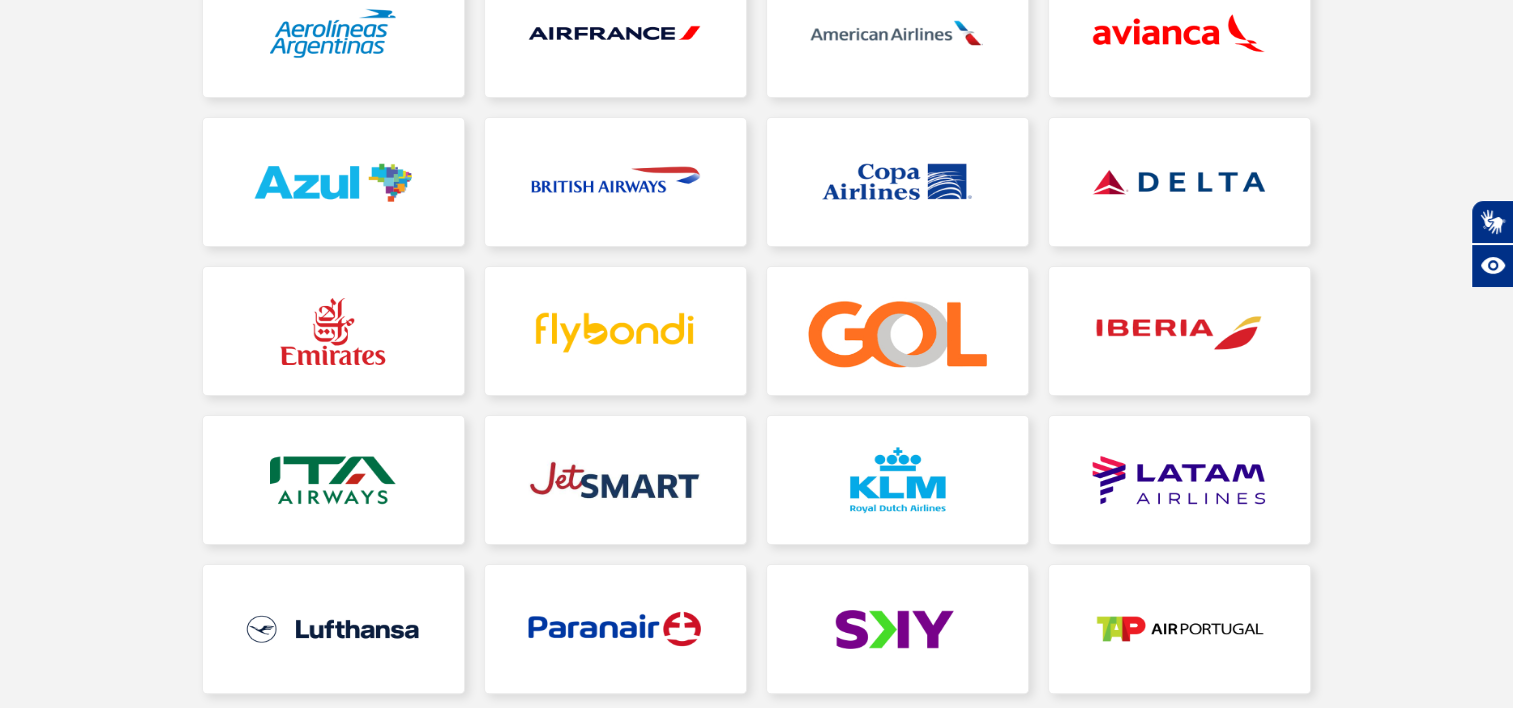 scroll, scrollTop: 400, scrollLeft: 0, axis: vertical 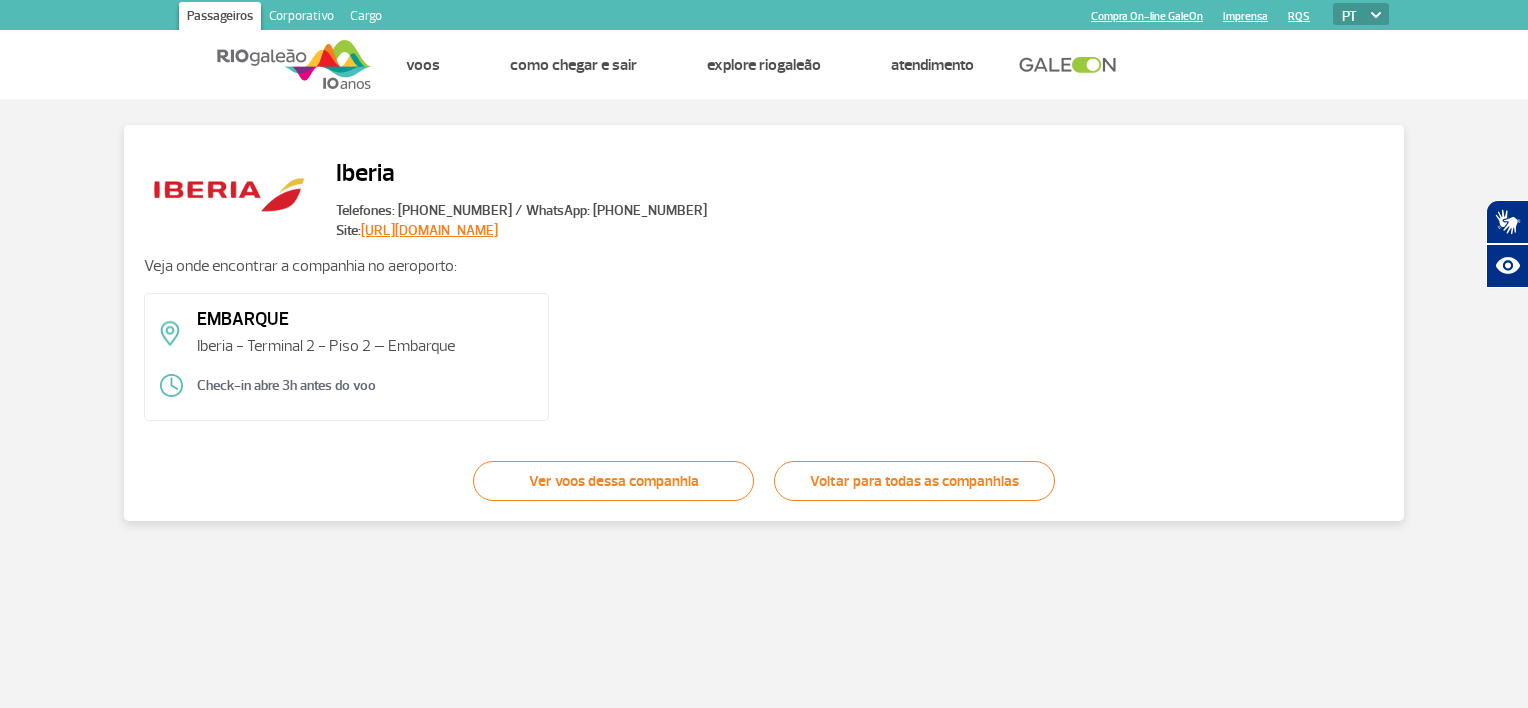 click on "Iberia Telefones: [PHONE_NUMBER] / WhatsApp: [PHONE_NUMBER] Site:  [URL][DOMAIN_NAME] Veja onde encontrar a companhia no aeroporto: EMBARQUE [GEOGRAPHIC_DATA] 2 - Piso 2 – Embarque  Check-in abre 3h antes do voo  Ver voos dessa companhia Voltar para todas as companhias" 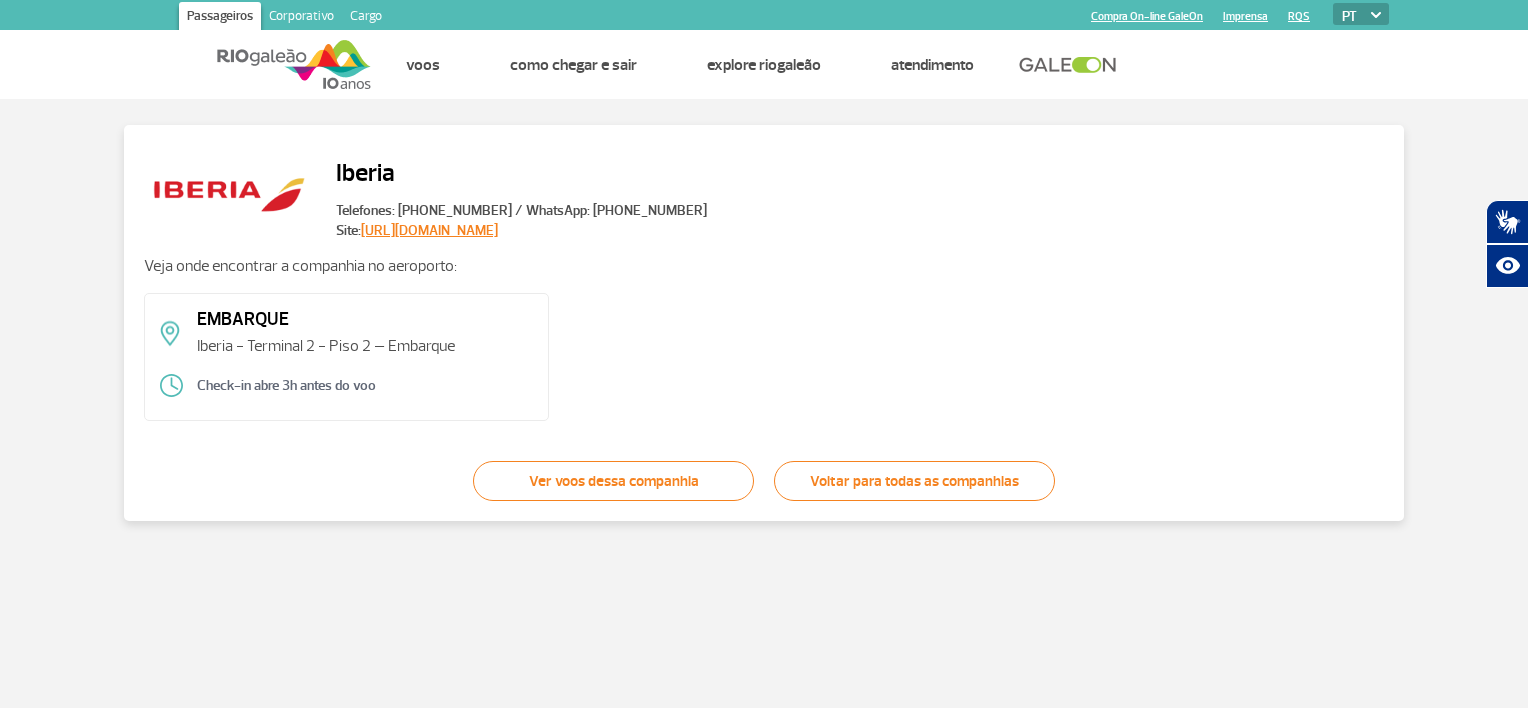 drag, startPoint x: 597, startPoint y: 476, endPoint x: 525, endPoint y: 472, distance: 72.11102 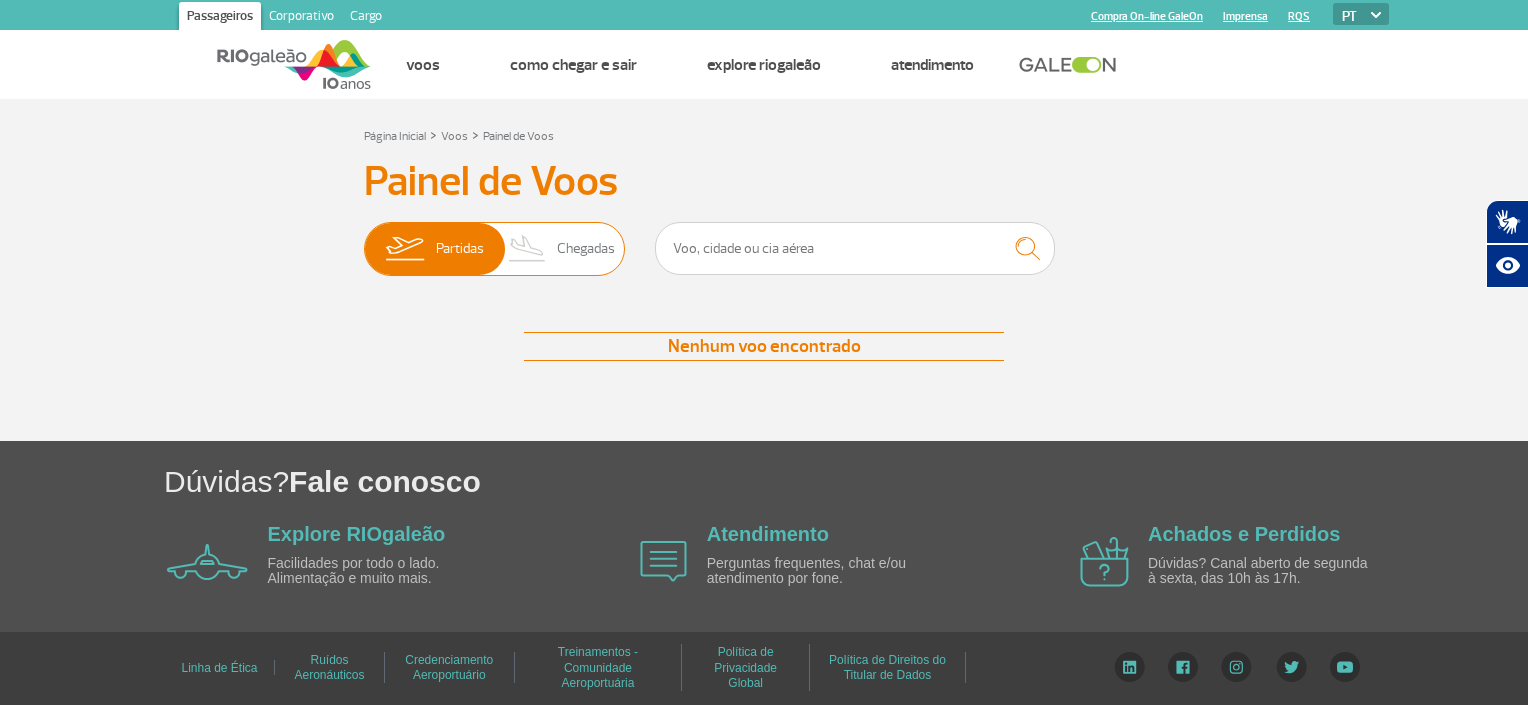 click at bounding box center [527, 249] 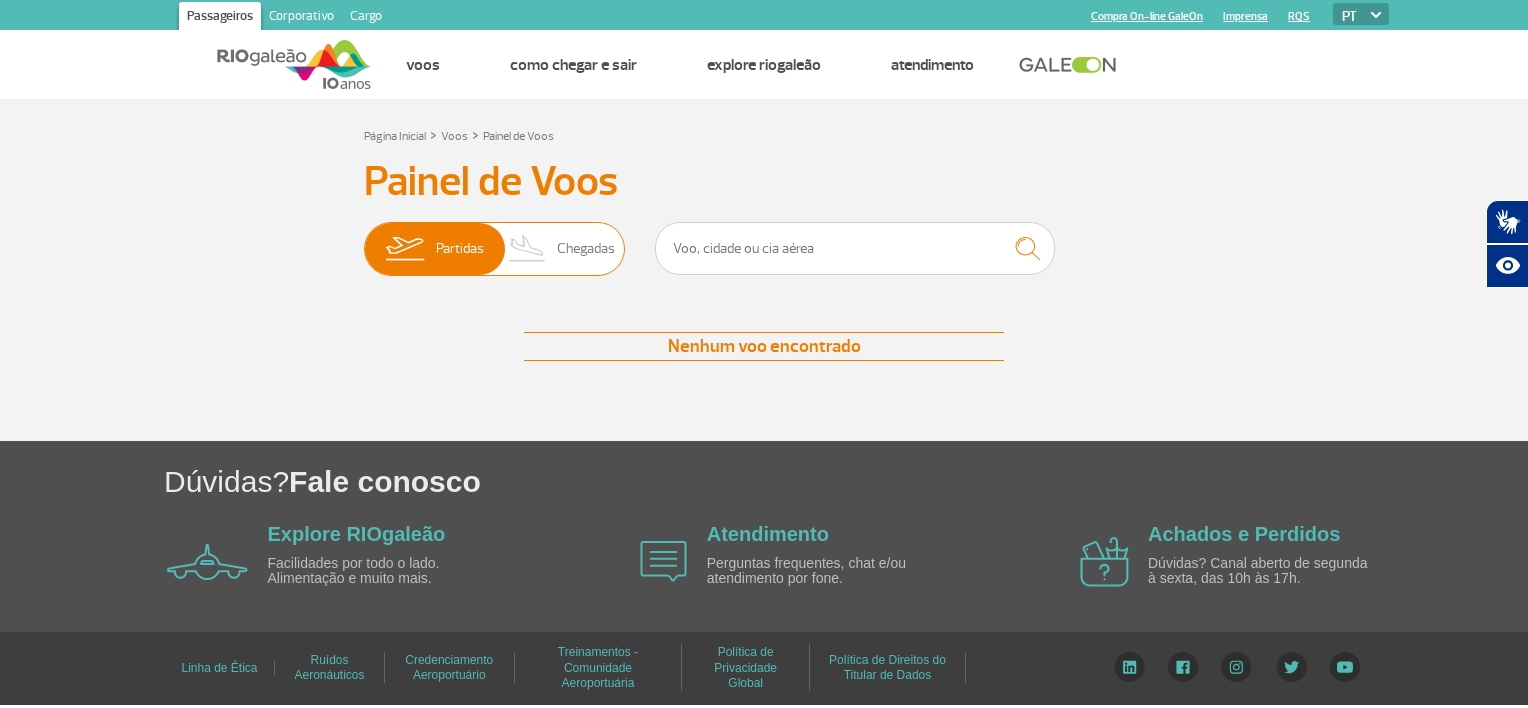 click on "Partidas   Chegadas" at bounding box center [364, 239] 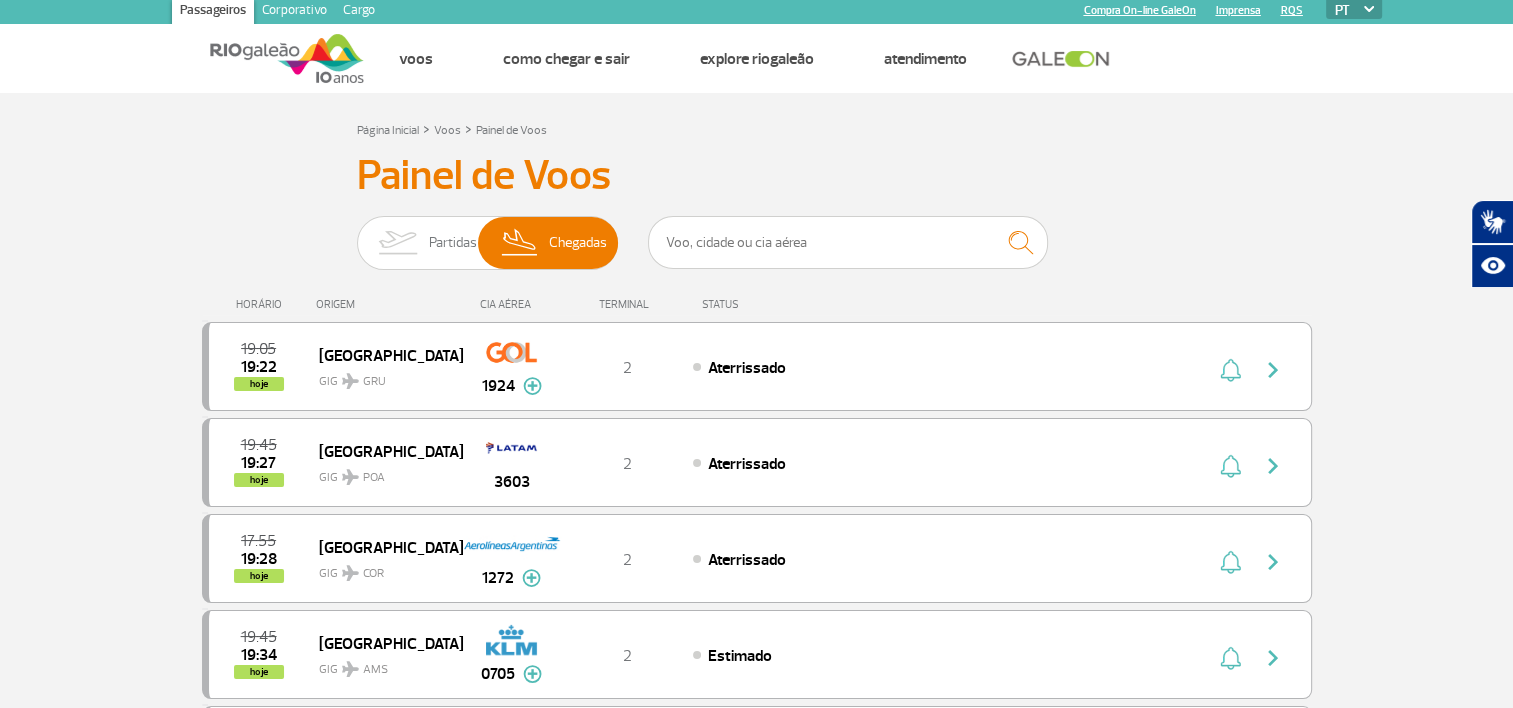 scroll, scrollTop: 0, scrollLeft: 0, axis: both 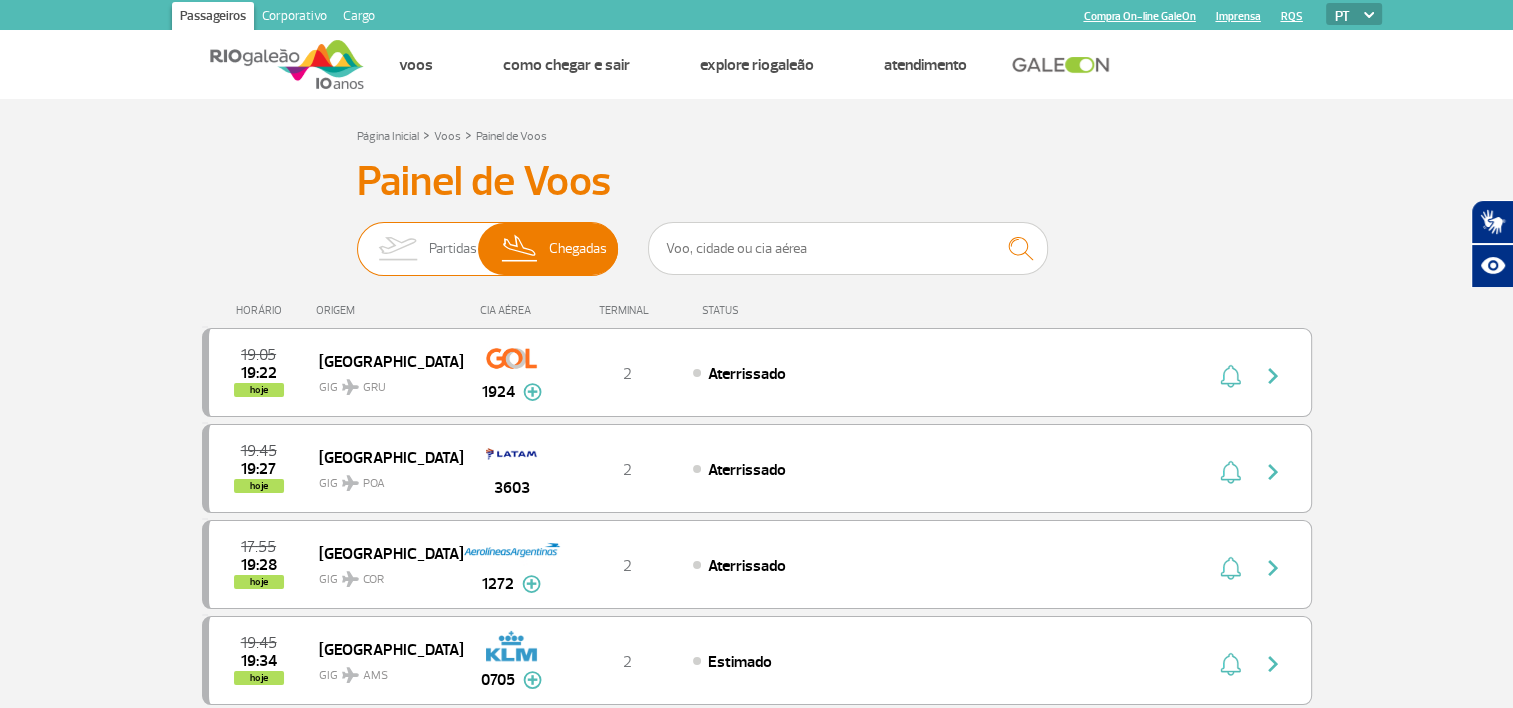 click at bounding box center [397, 249] 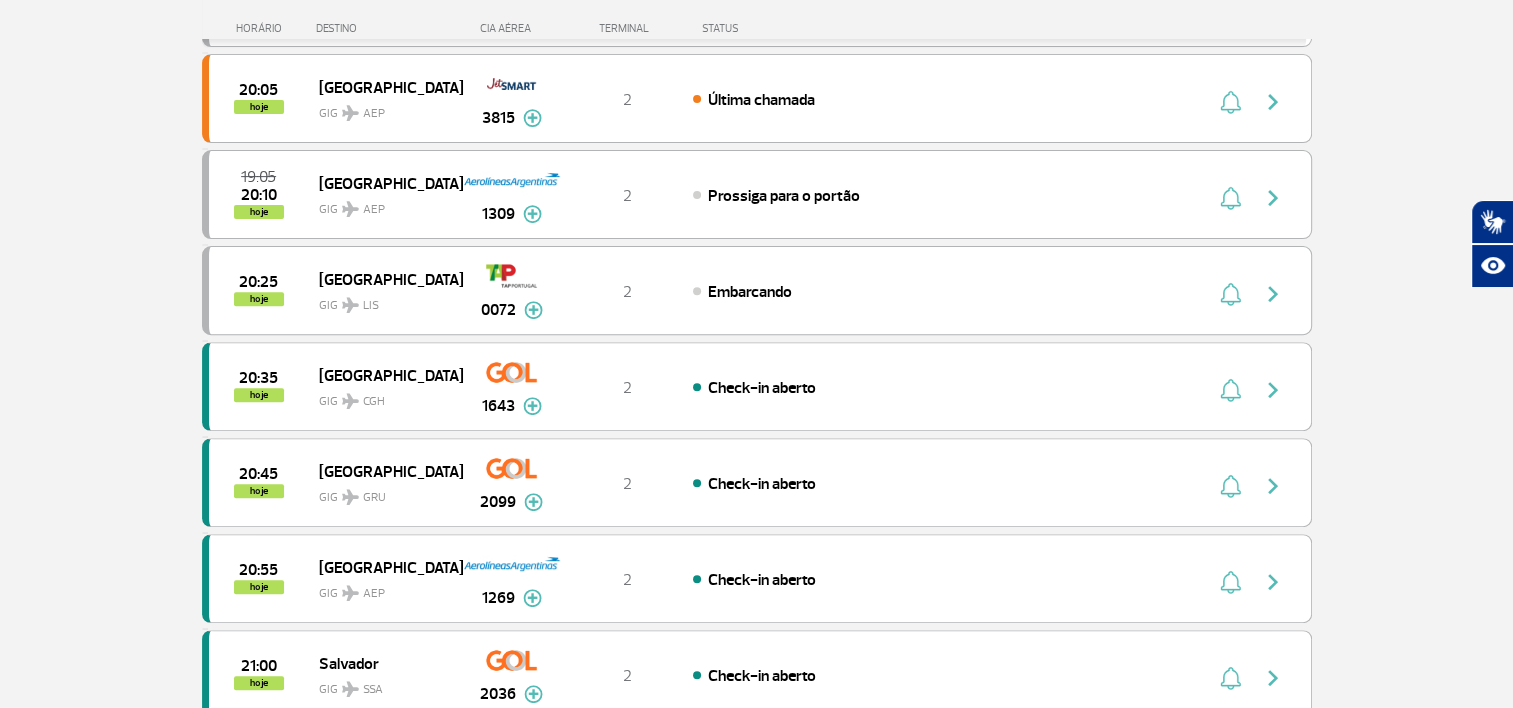 scroll, scrollTop: 680, scrollLeft: 0, axis: vertical 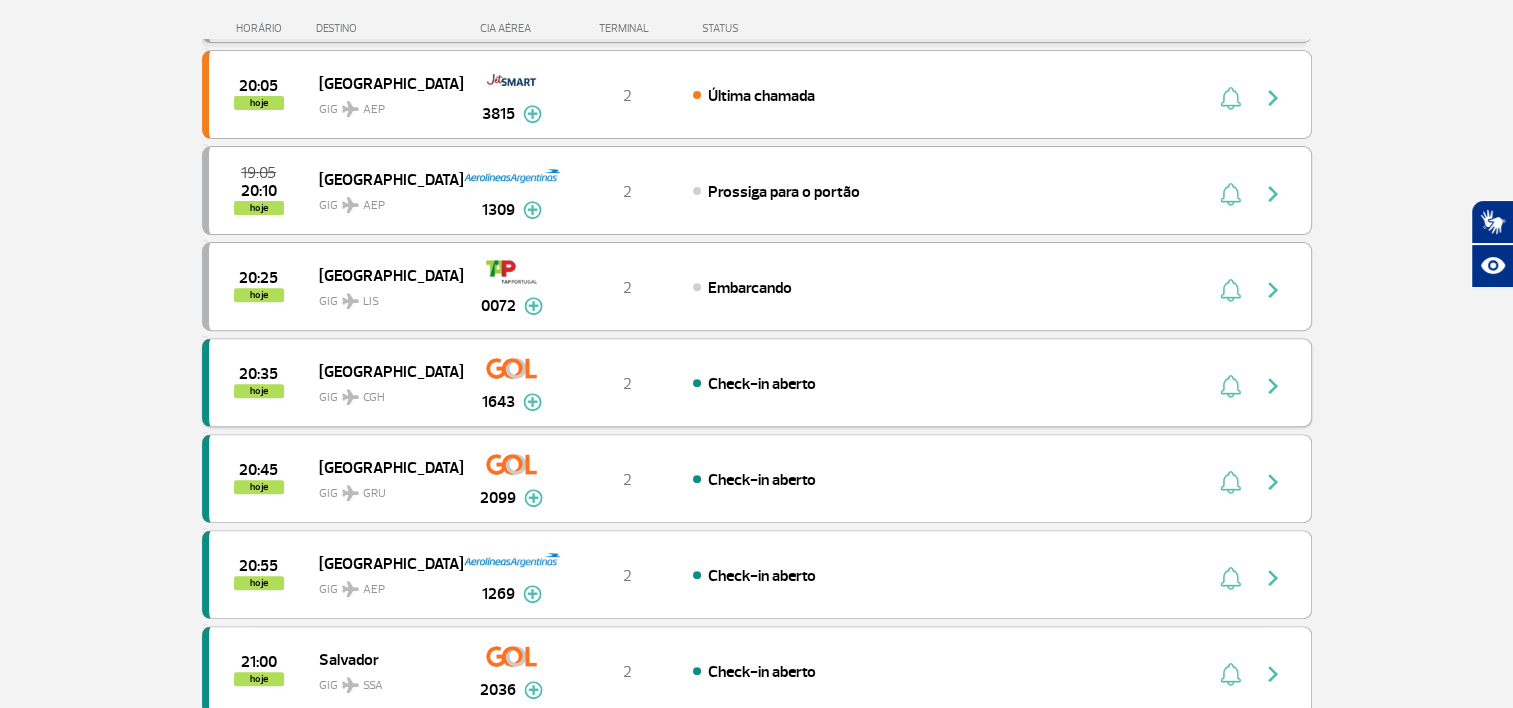 click at bounding box center (532, 402) 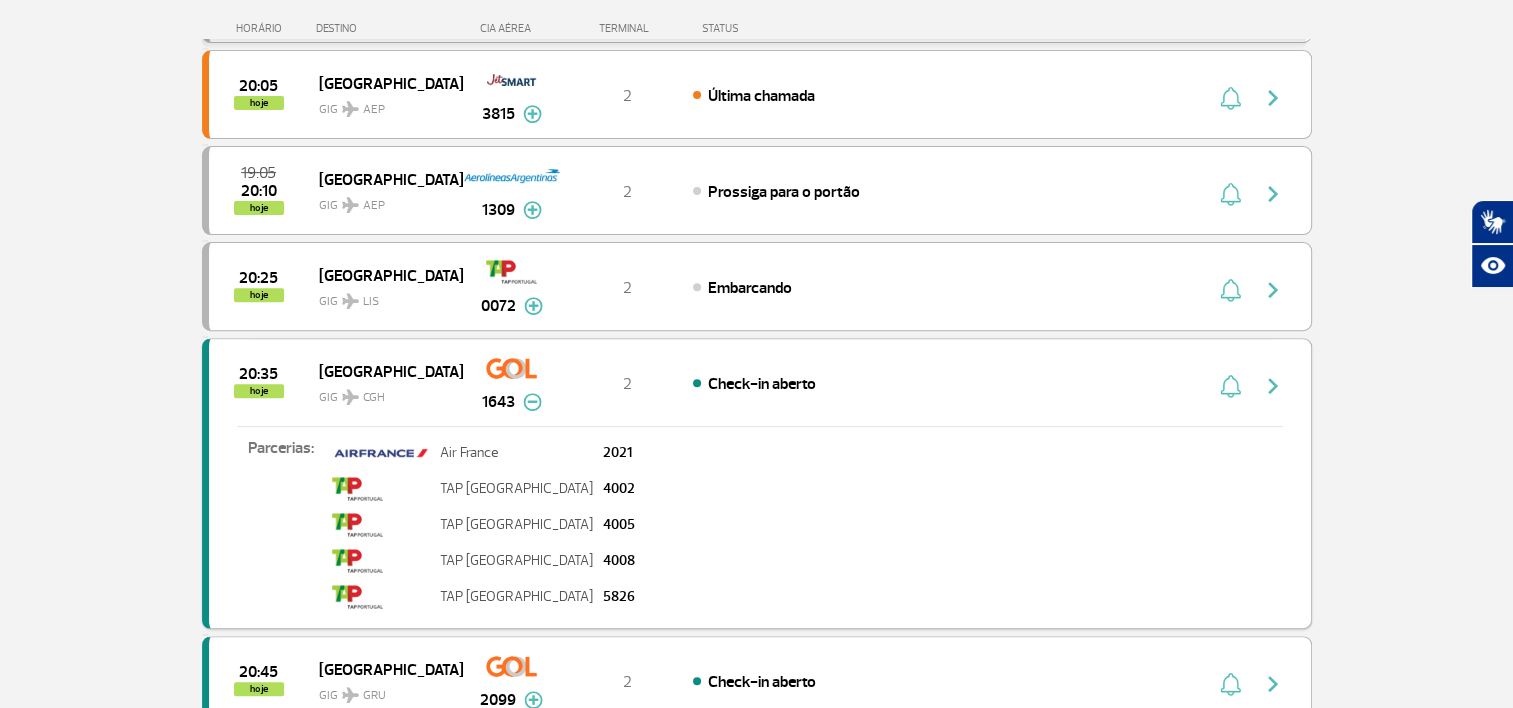 click at bounding box center [532, 402] 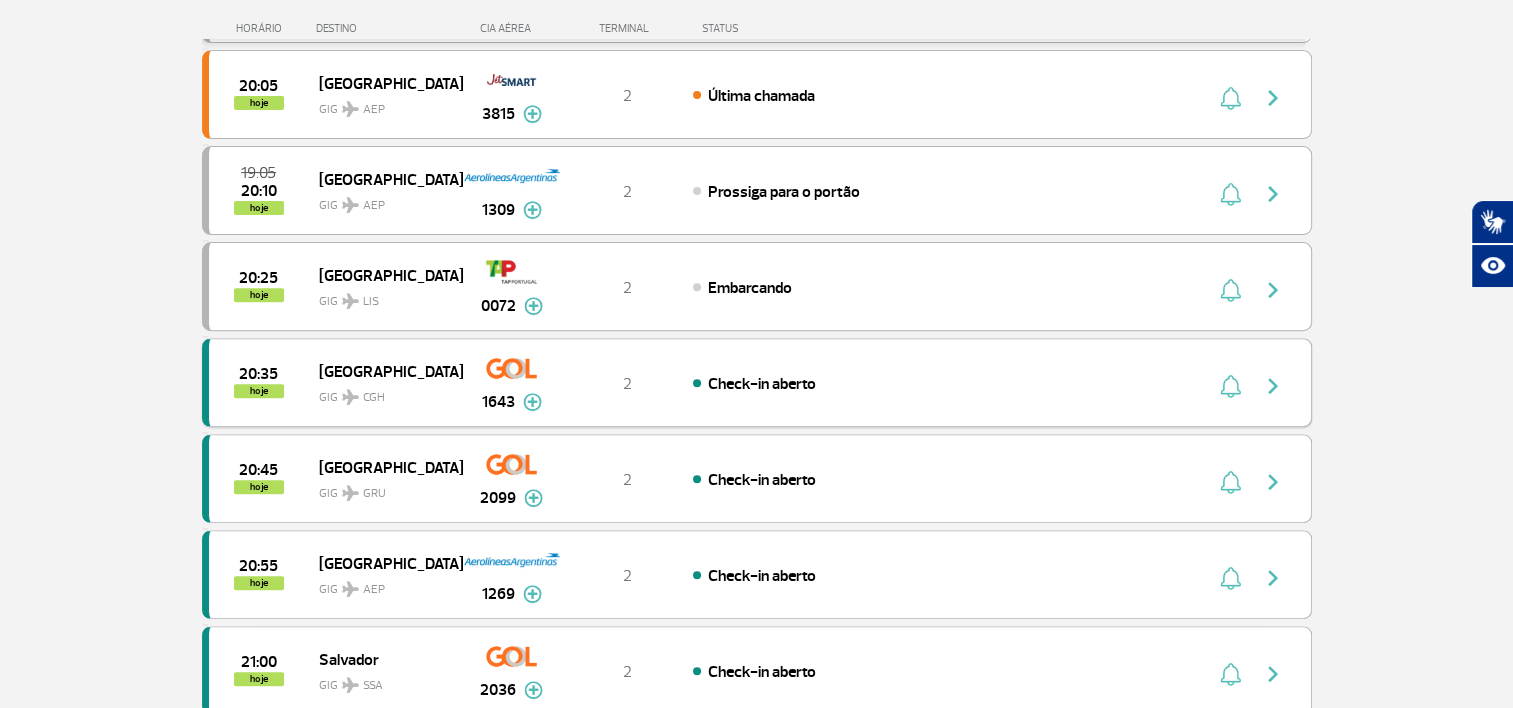 type 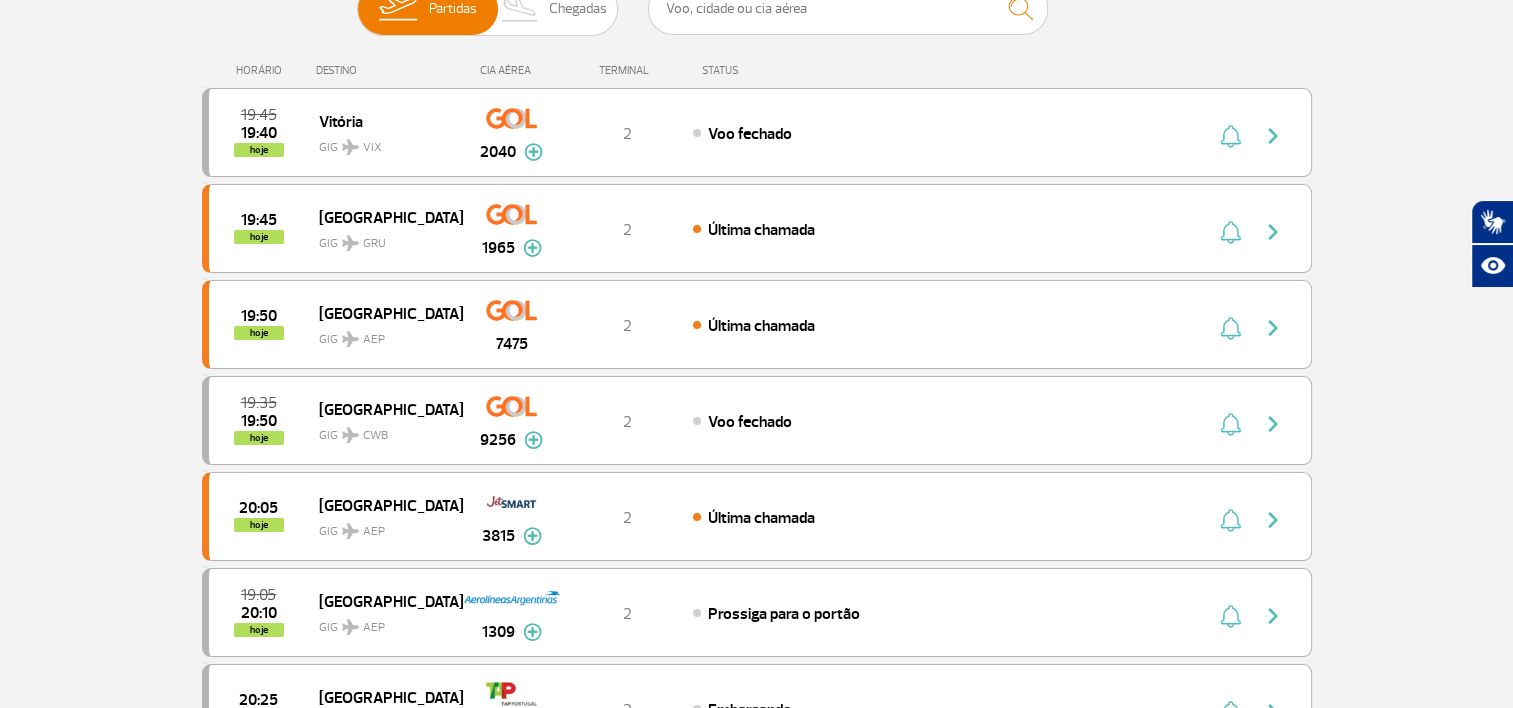 scroll, scrollTop: 200, scrollLeft: 0, axis: vertical 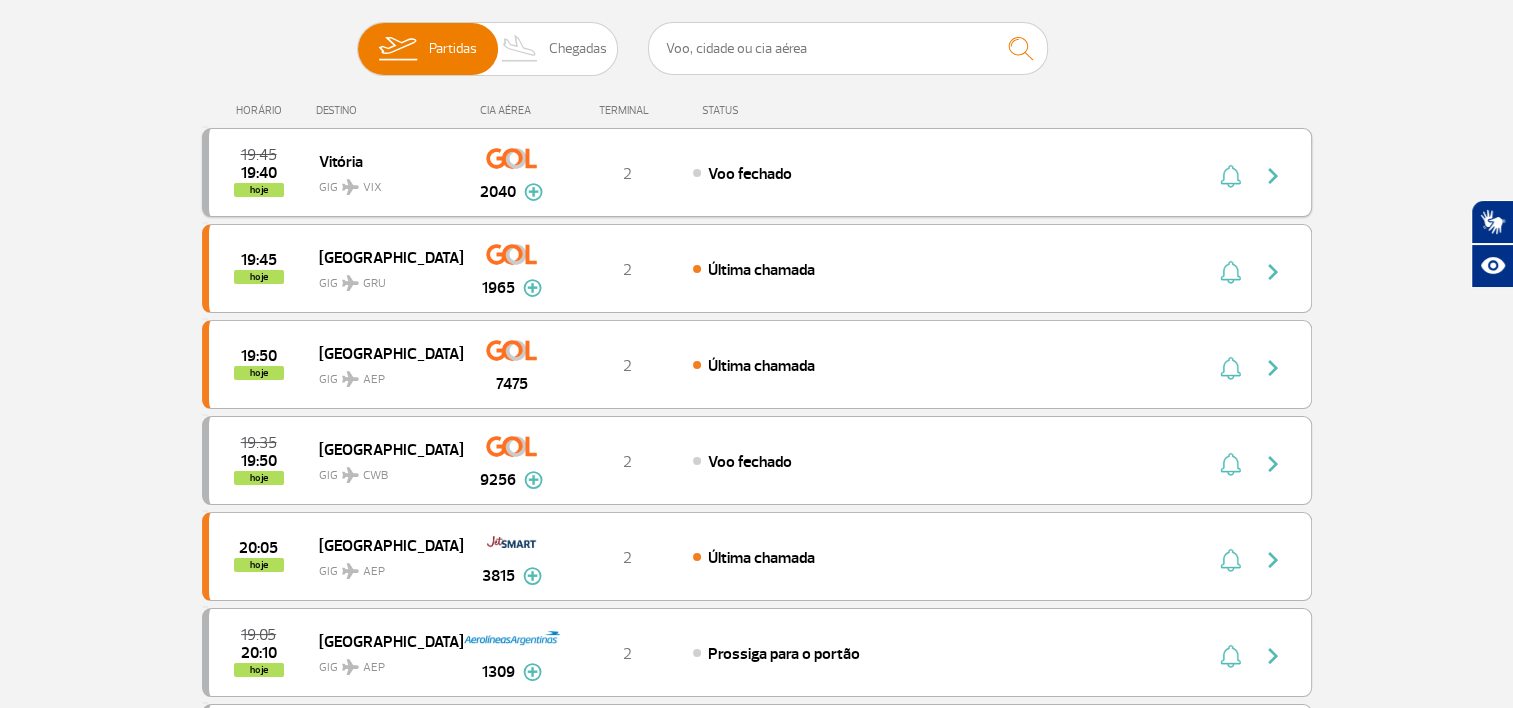 click at bounding box center [533, 192] 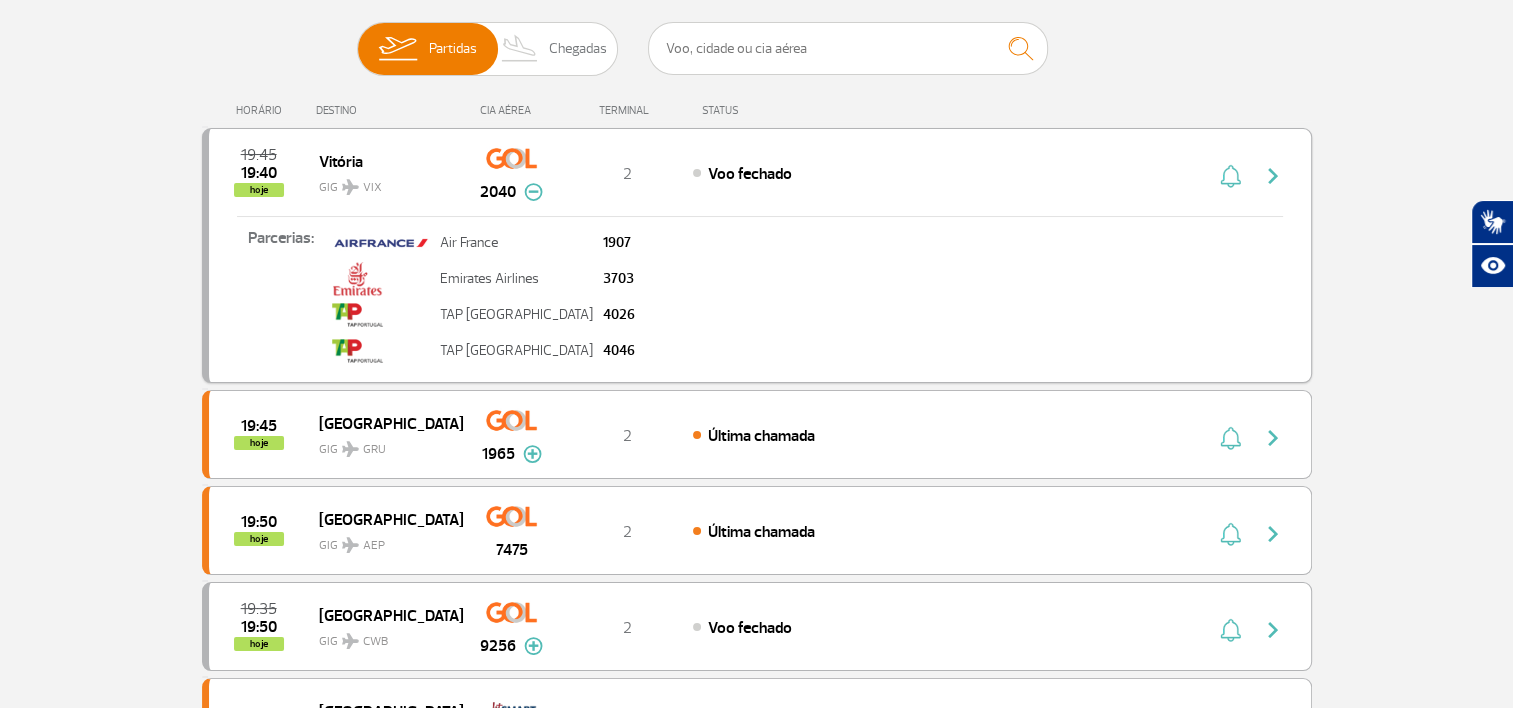 click at bounding box center [533, 192] 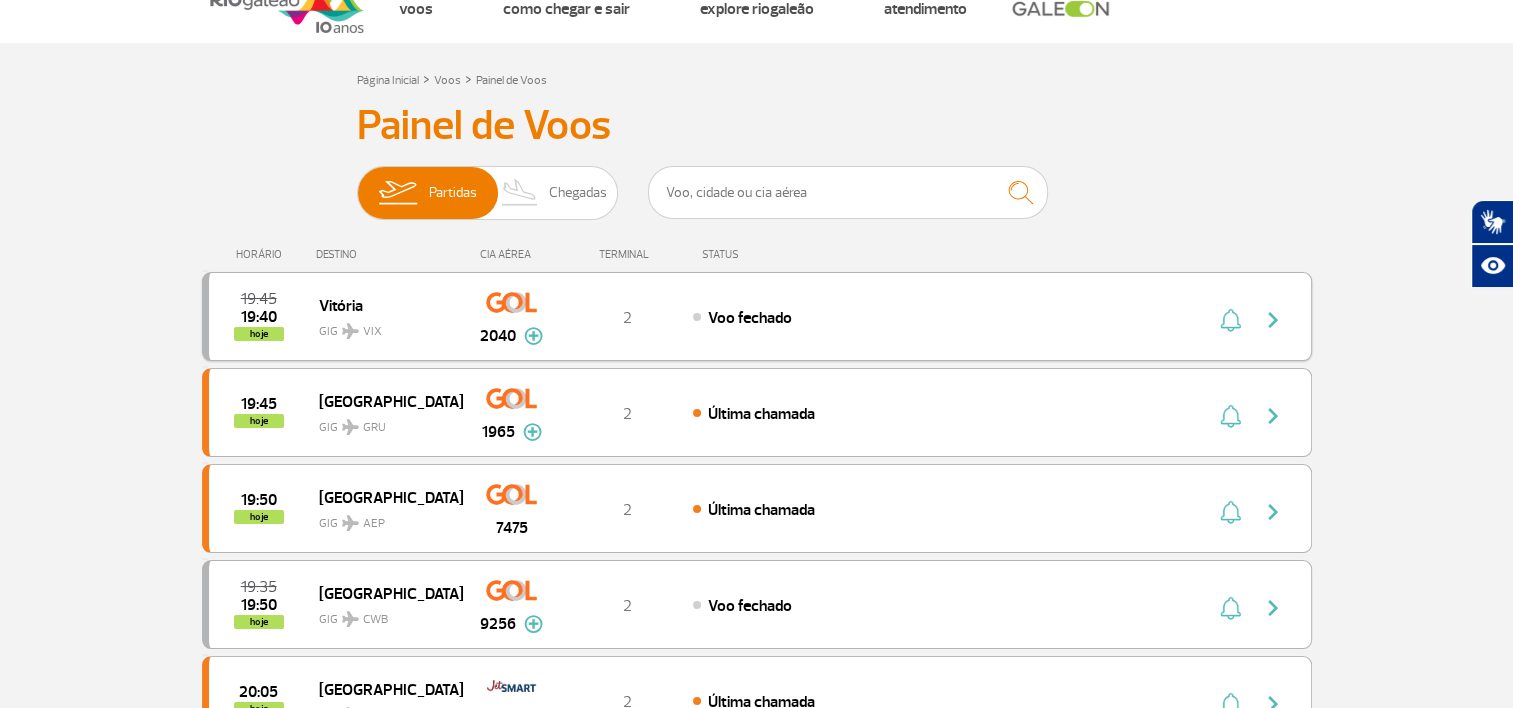 scroll, scrollTop: 0, scrollLeft: 0, axis: both 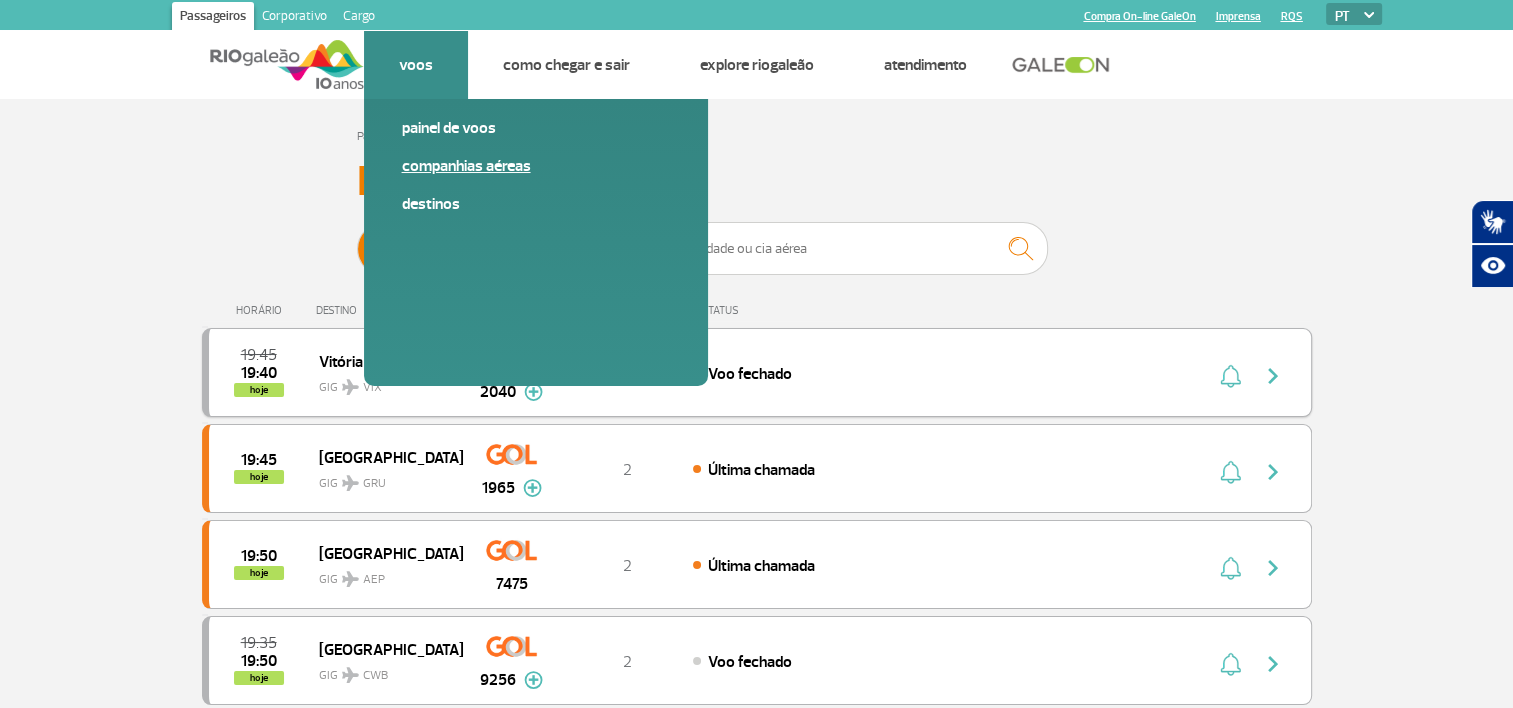 click on "Companhias Aéreas" at bounding box center (536, 166) 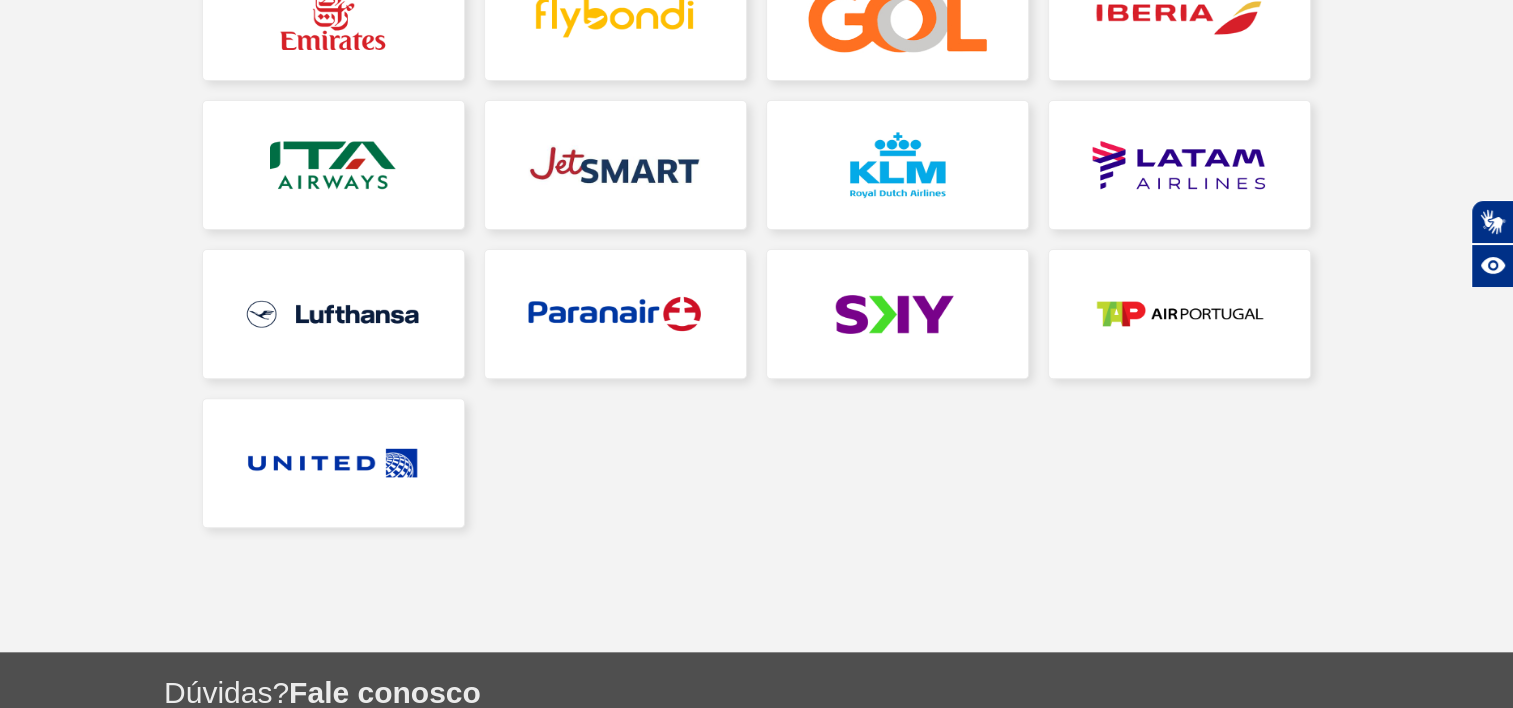 scroll, scrollTop: 680, scrollLeft: 0, axis: vertical 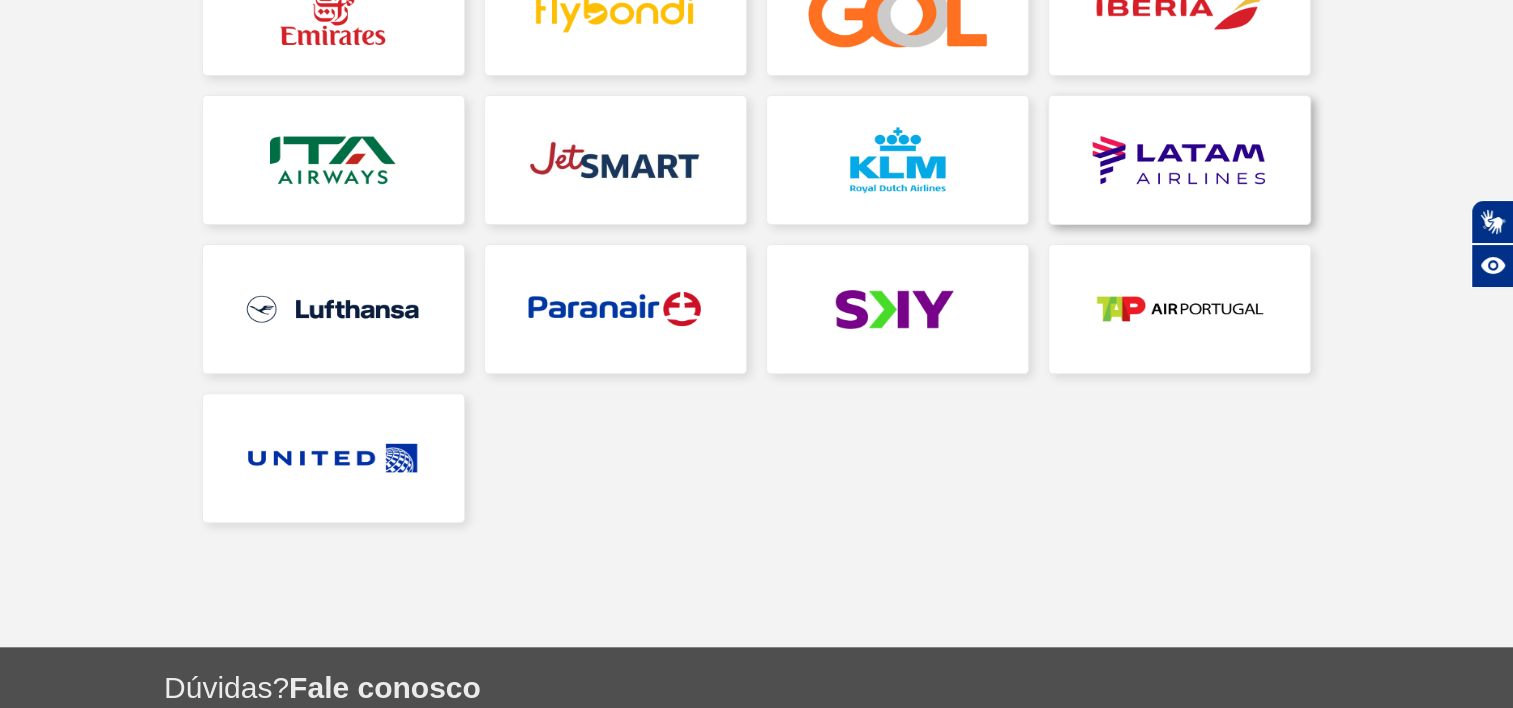 click at bounding box center (1179, 160) 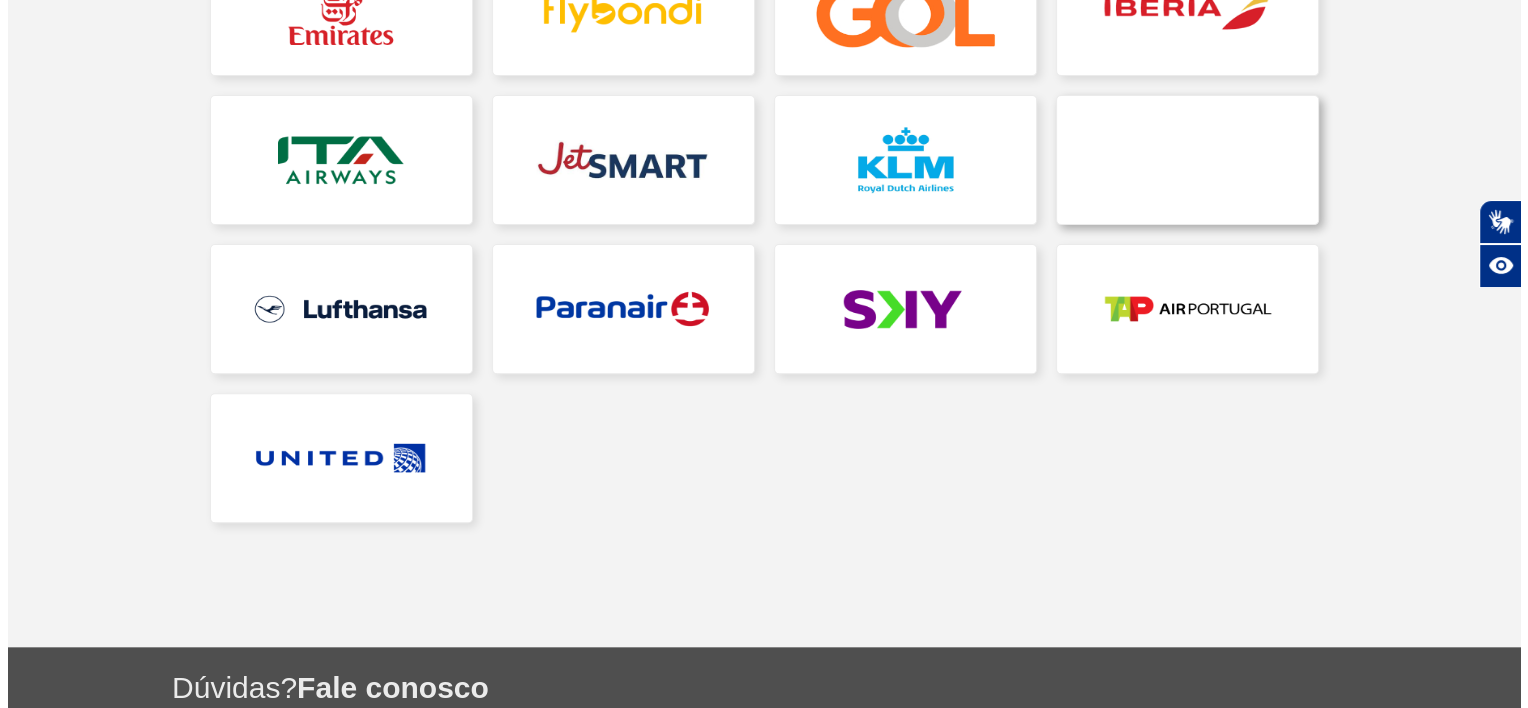 scroll, scrollTop: 0, scrollLeft: 0, axis: both 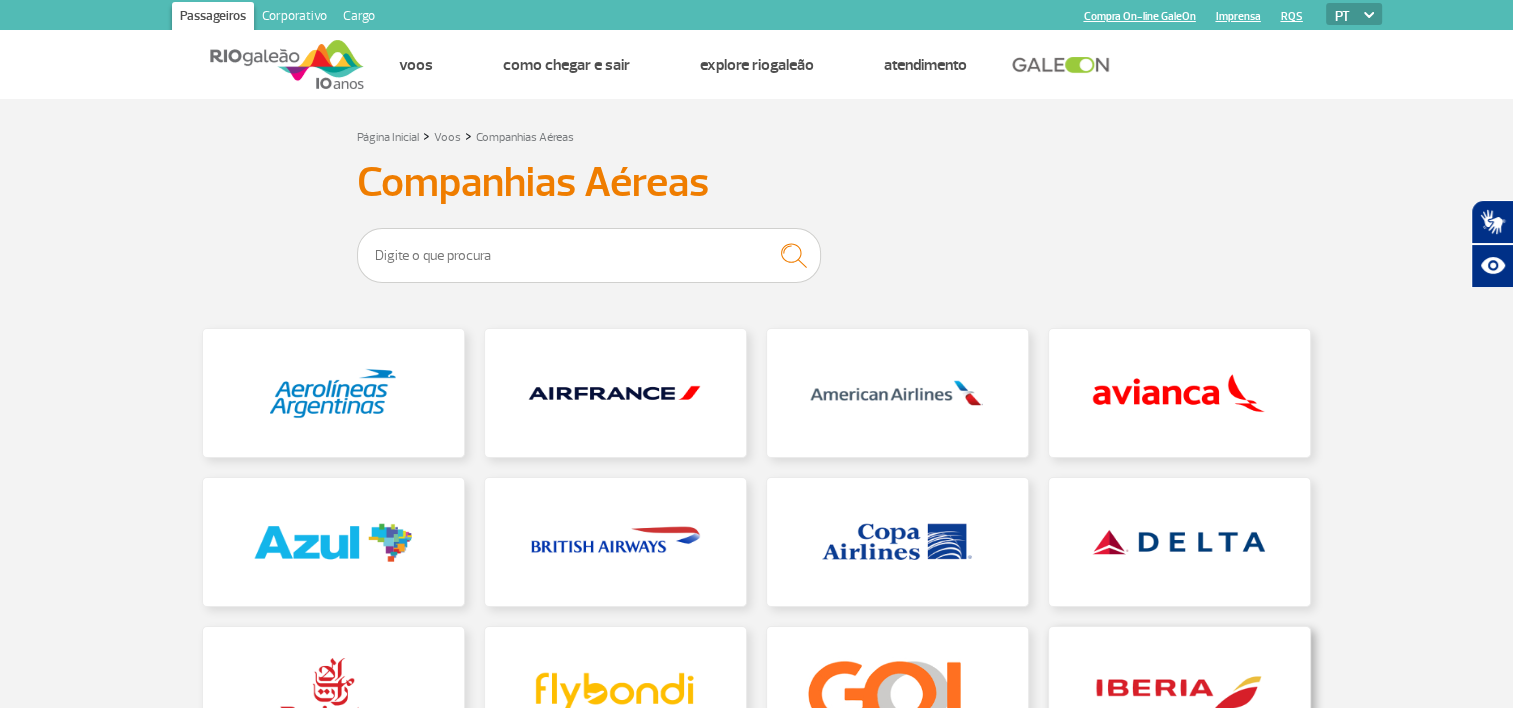 click at bounding box center (1179, 691) 